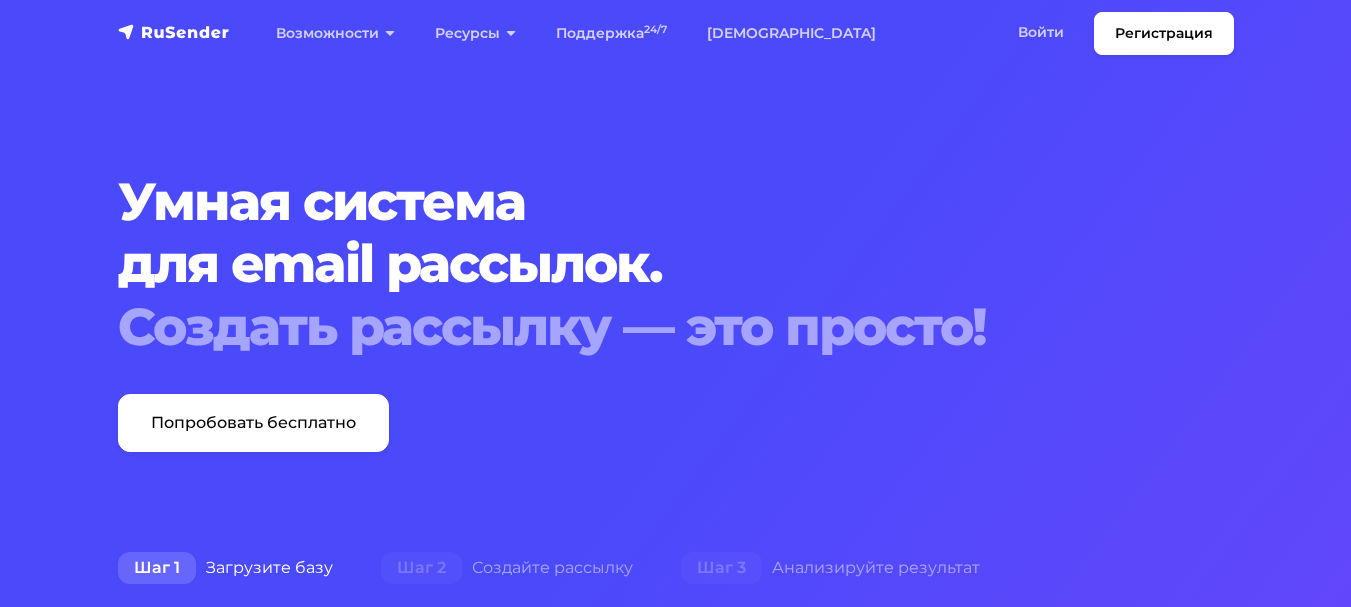 scroll, scrollTop: 0, scrollLeft: 0, axis: both 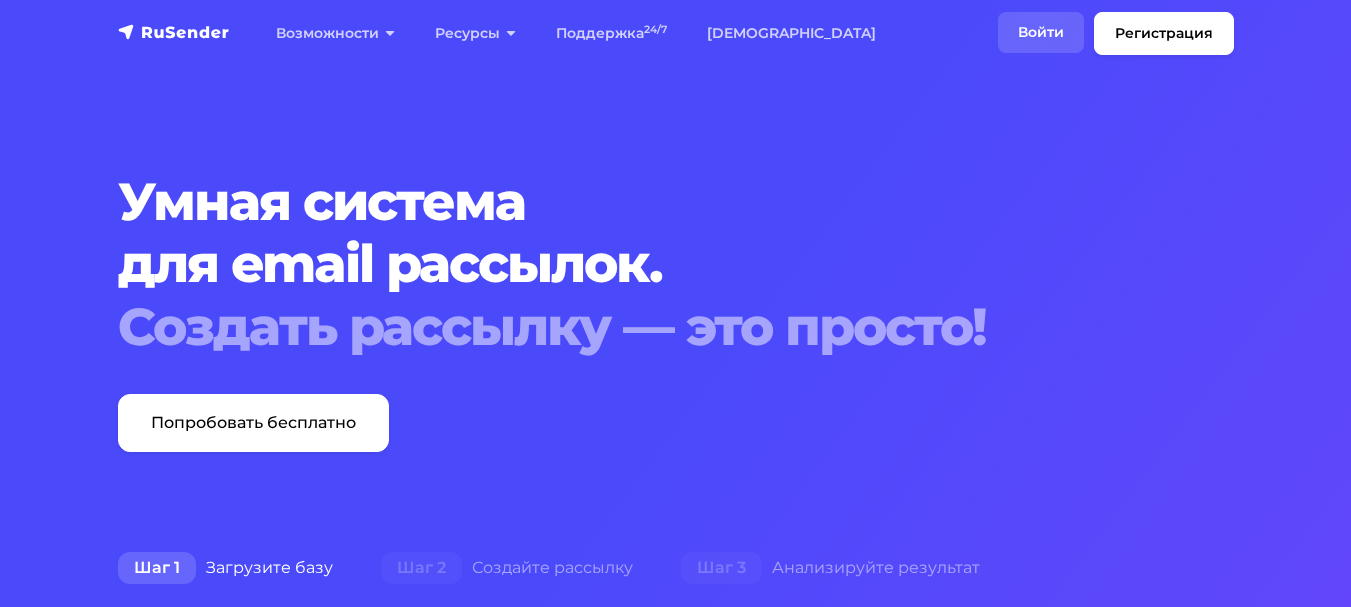 click on "Войти" at bounding box center [1041, 32] 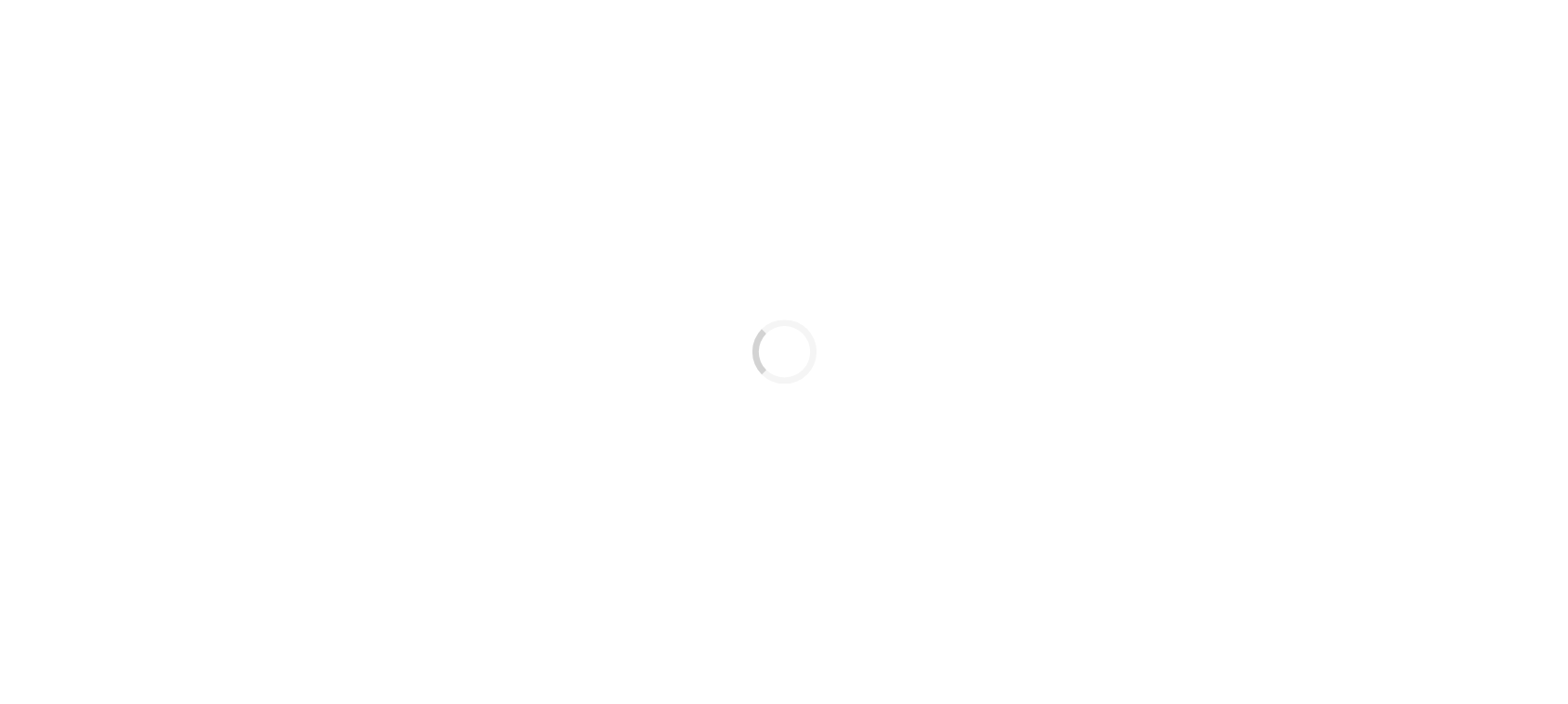 scroll, scrollTop: 0, scrollLeft: 0, axis: both 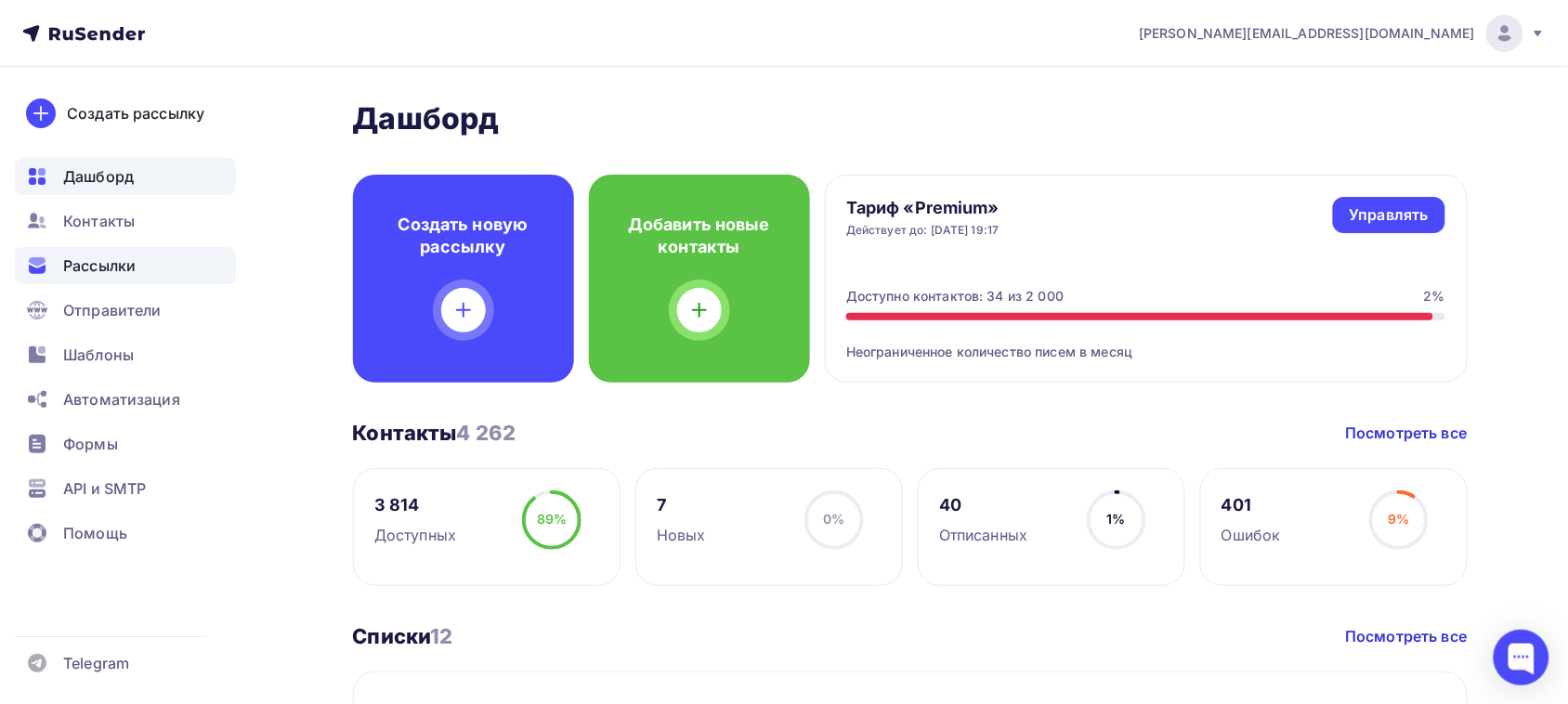 click on "Рассылки" at bounding box center [99, 266] 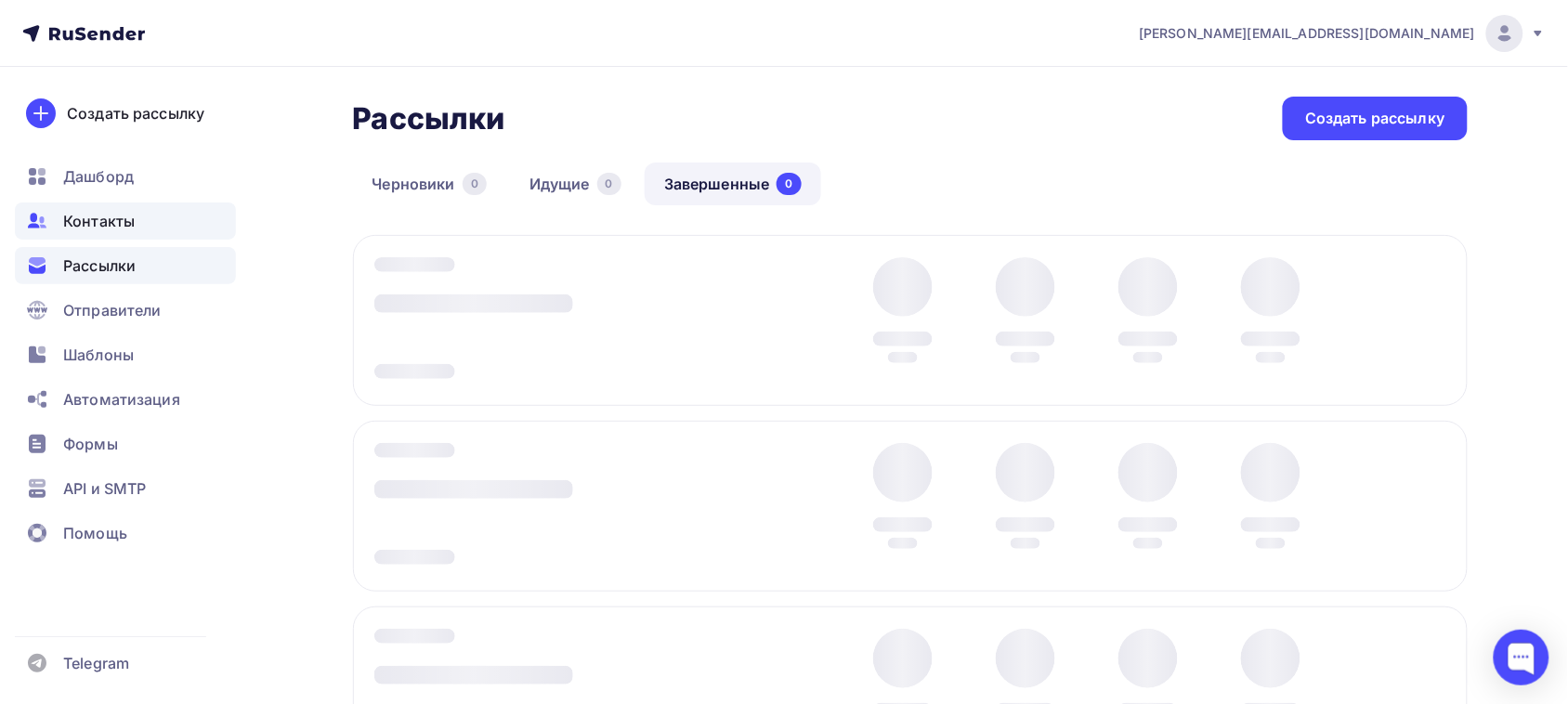 click on "Контакты" at bounding box center (98, 221) 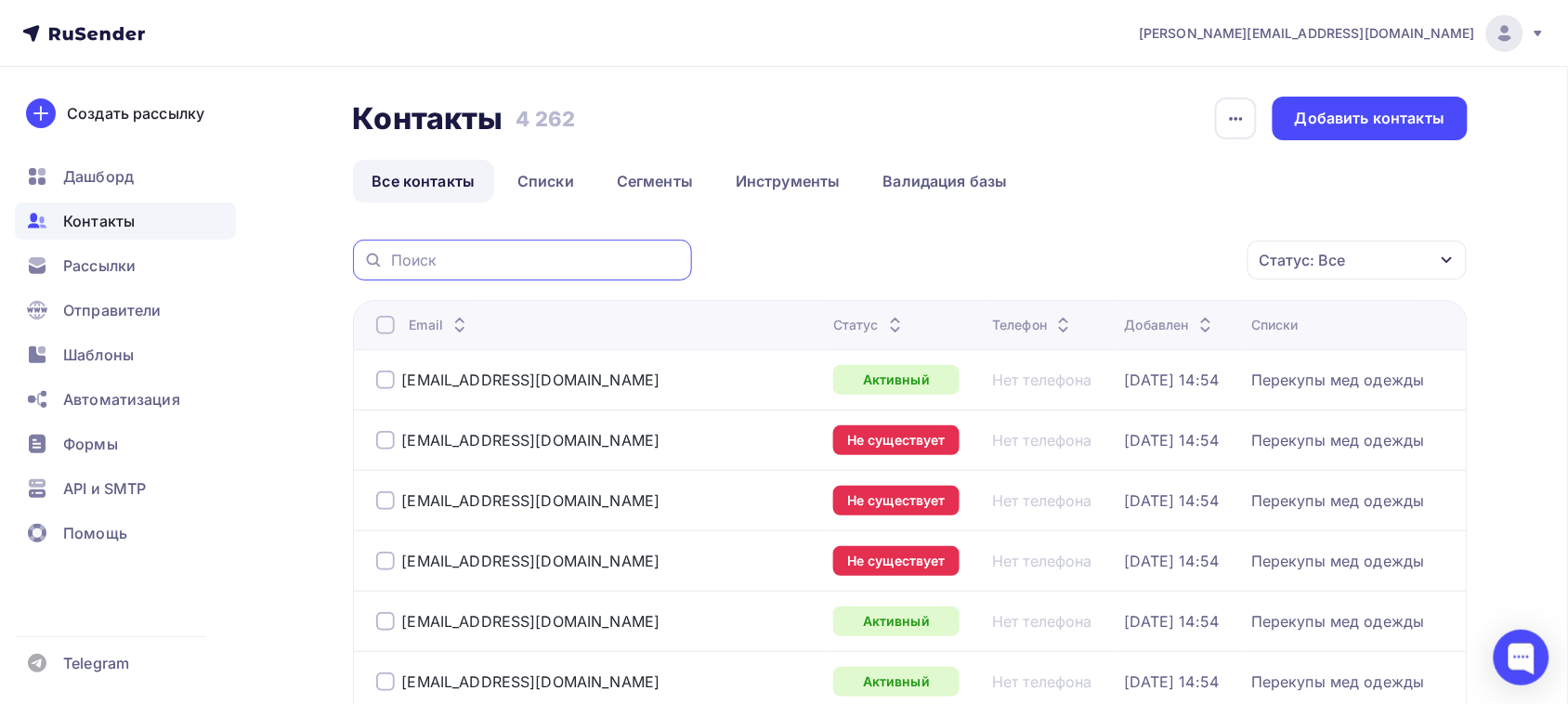 click at bounding box center (536, 260) 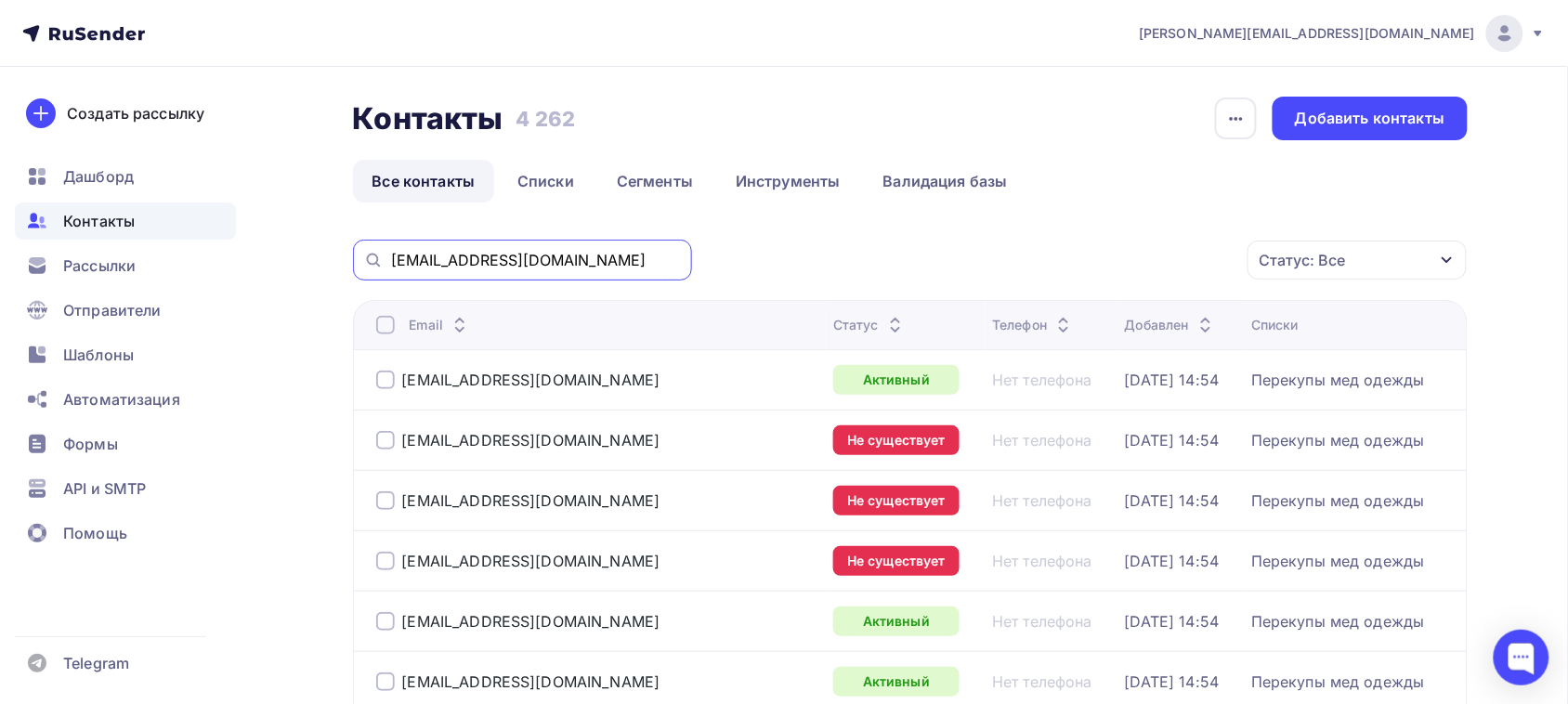 type on "[EMAIL_ADDRESS][DOMAIN_NAME]" 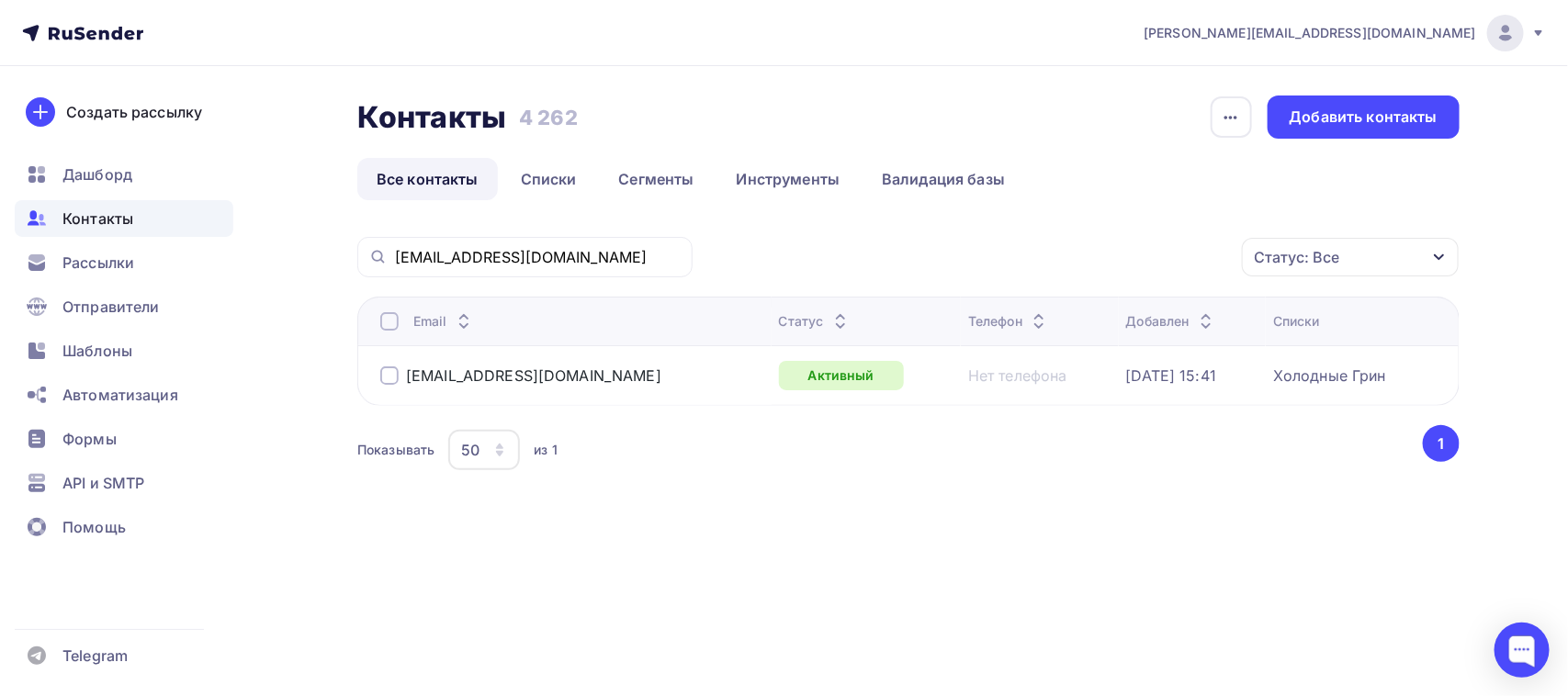 click on "Контакты" at bounding box center [124, 219] 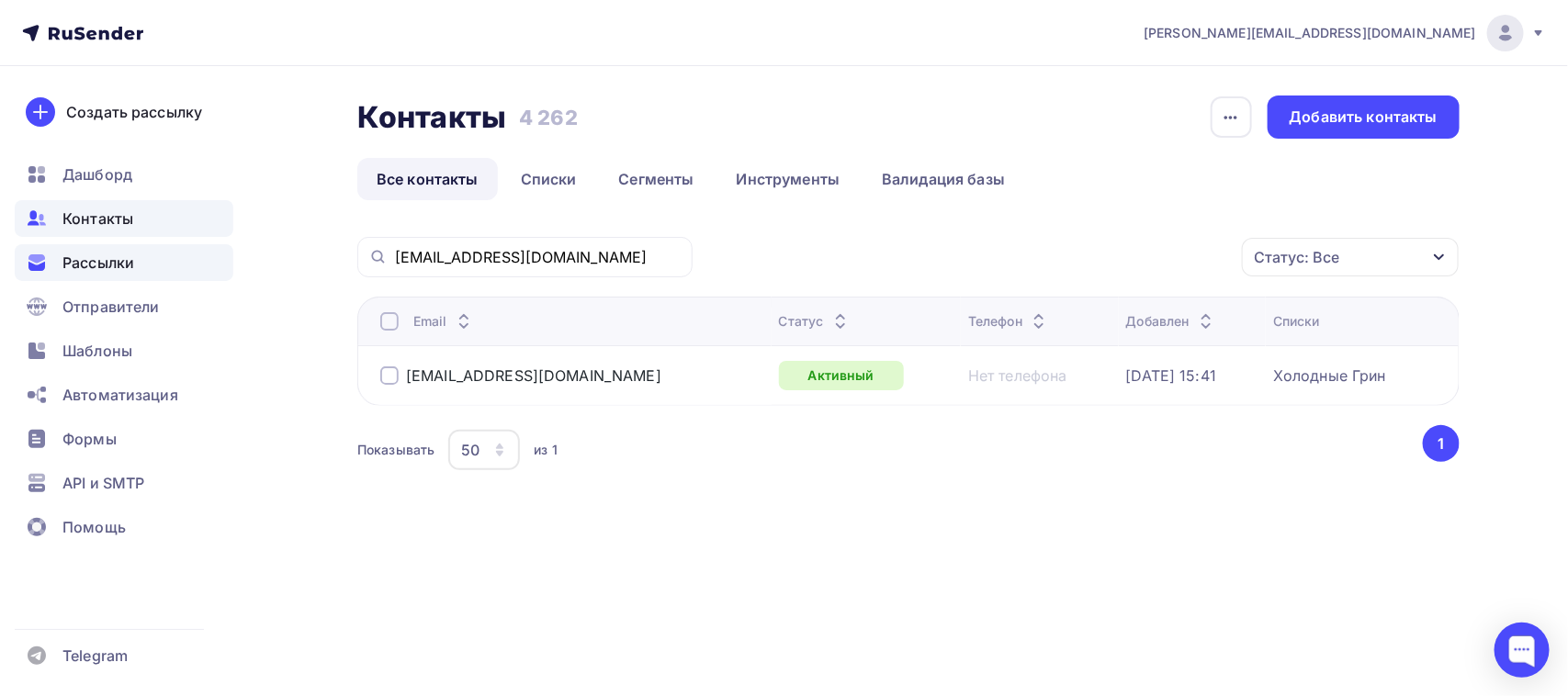 click on "Рассылки" at bounding box center (124, 263) 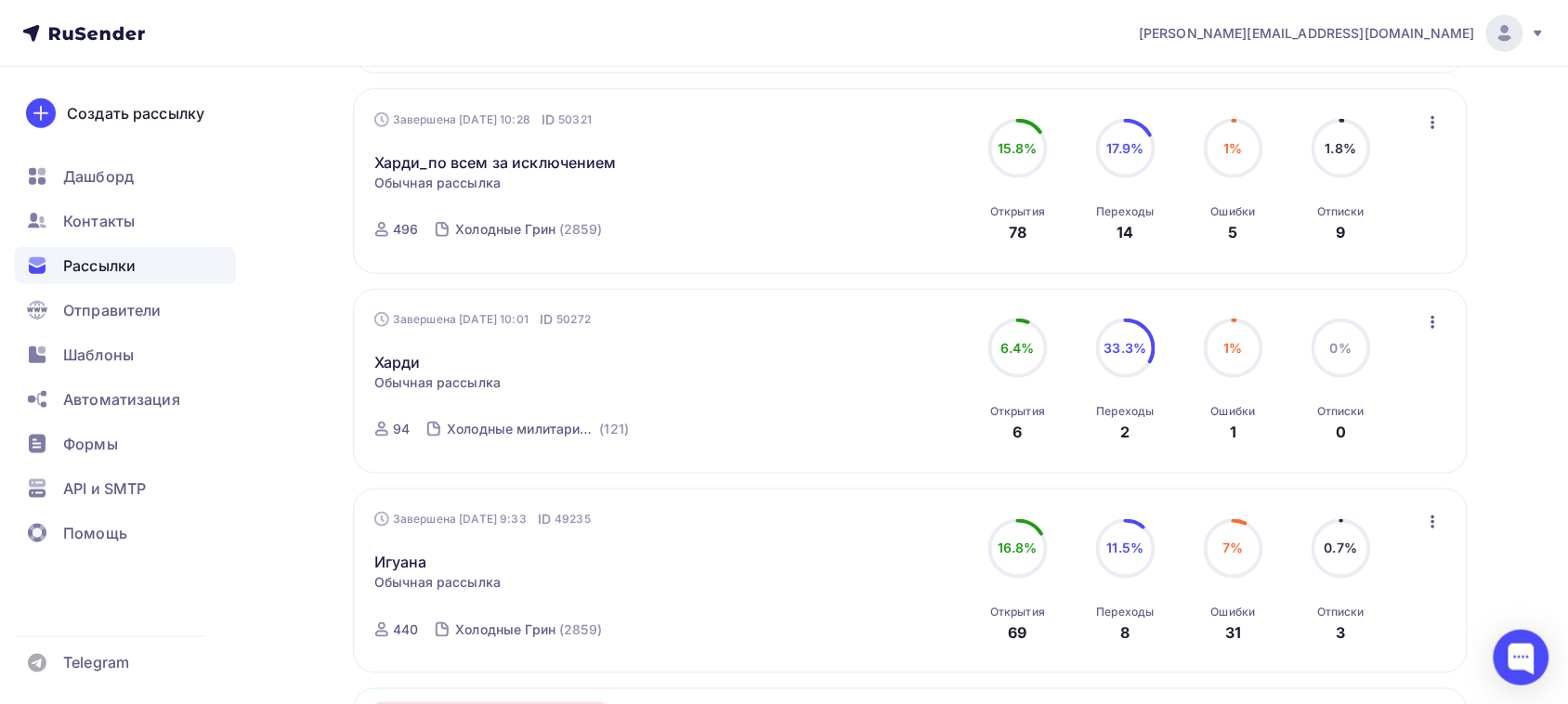 scroll, scrollTop: 348, scrollLeft: 0, axis: vertical 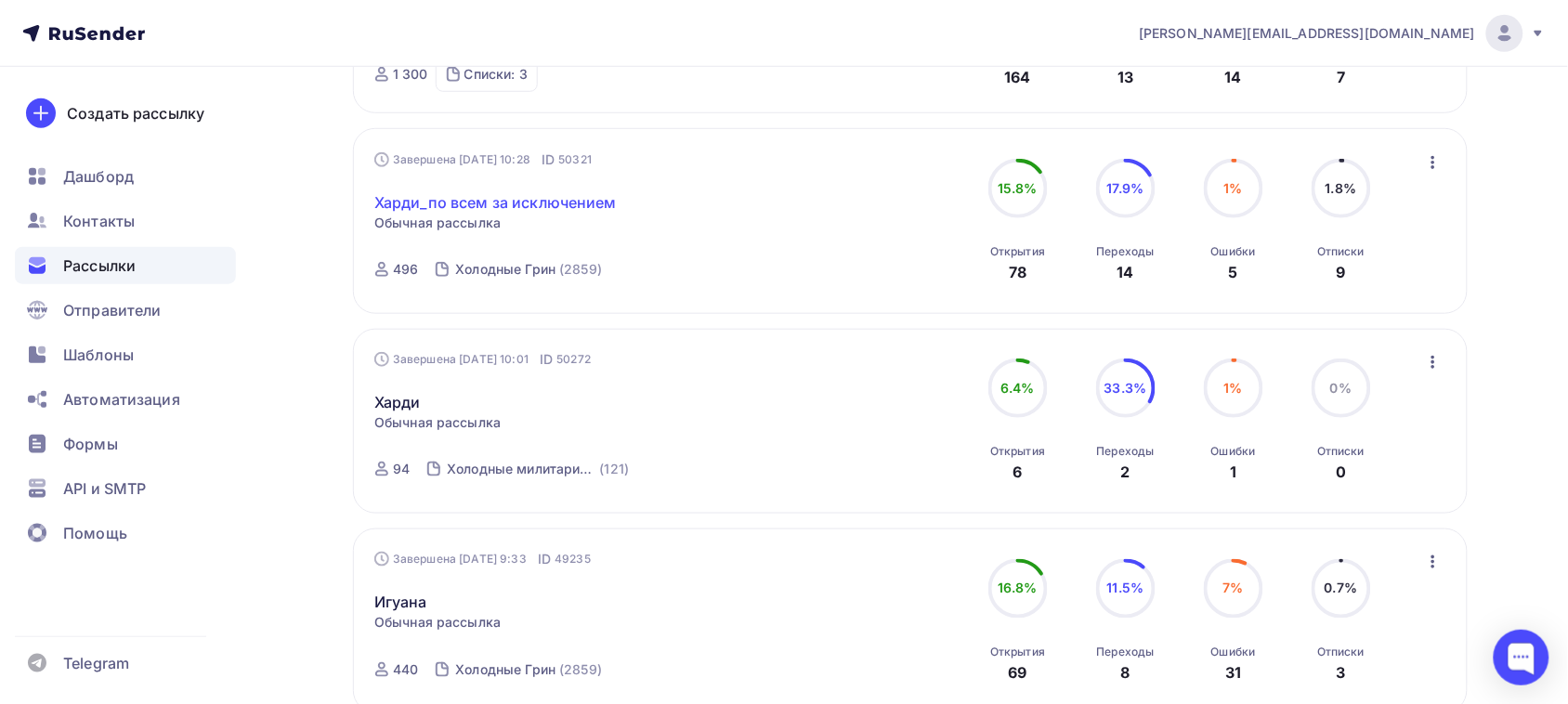 click on "Харди_по всем за исключением" at bounding box center [495, 202] 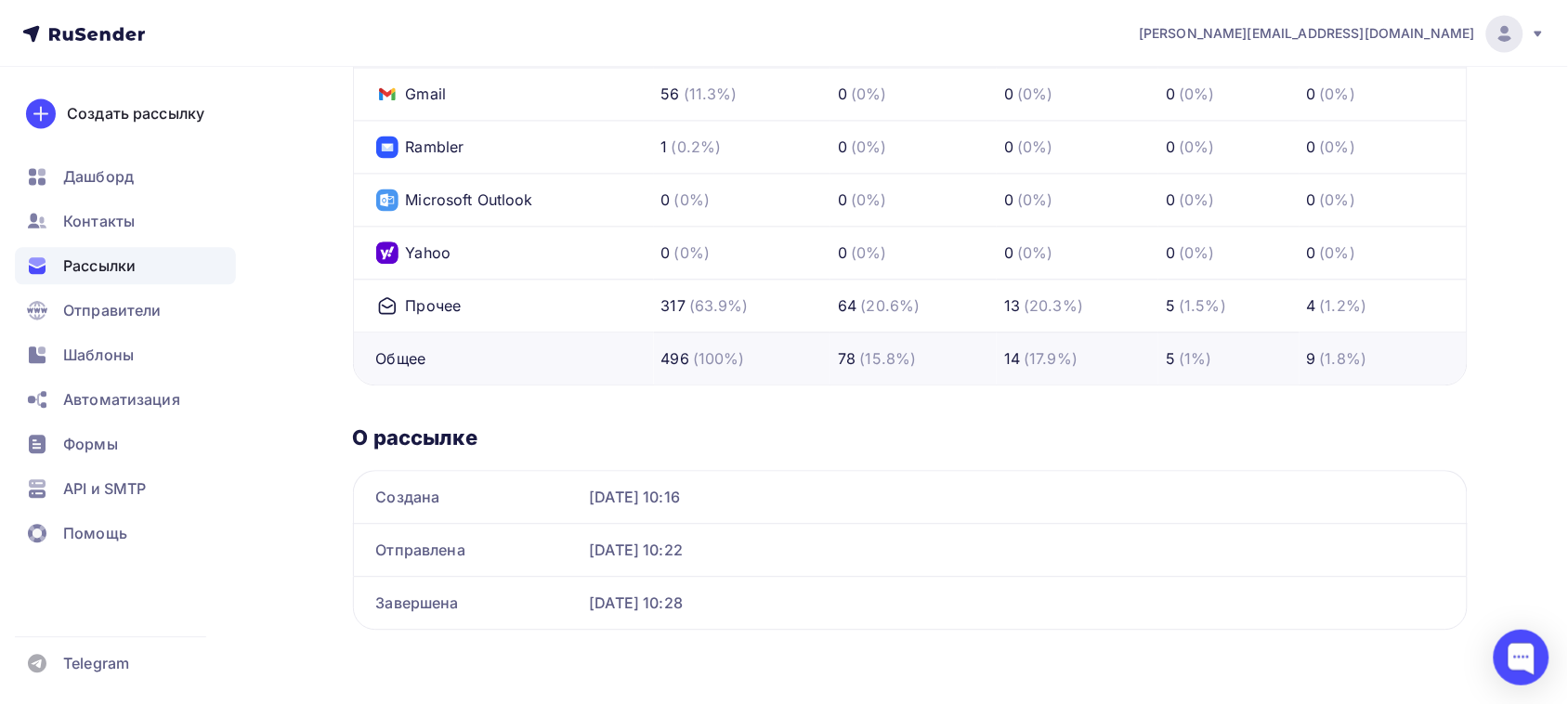 scroll, scrollTop: 158, scrollLeft: 0, axis: vertical 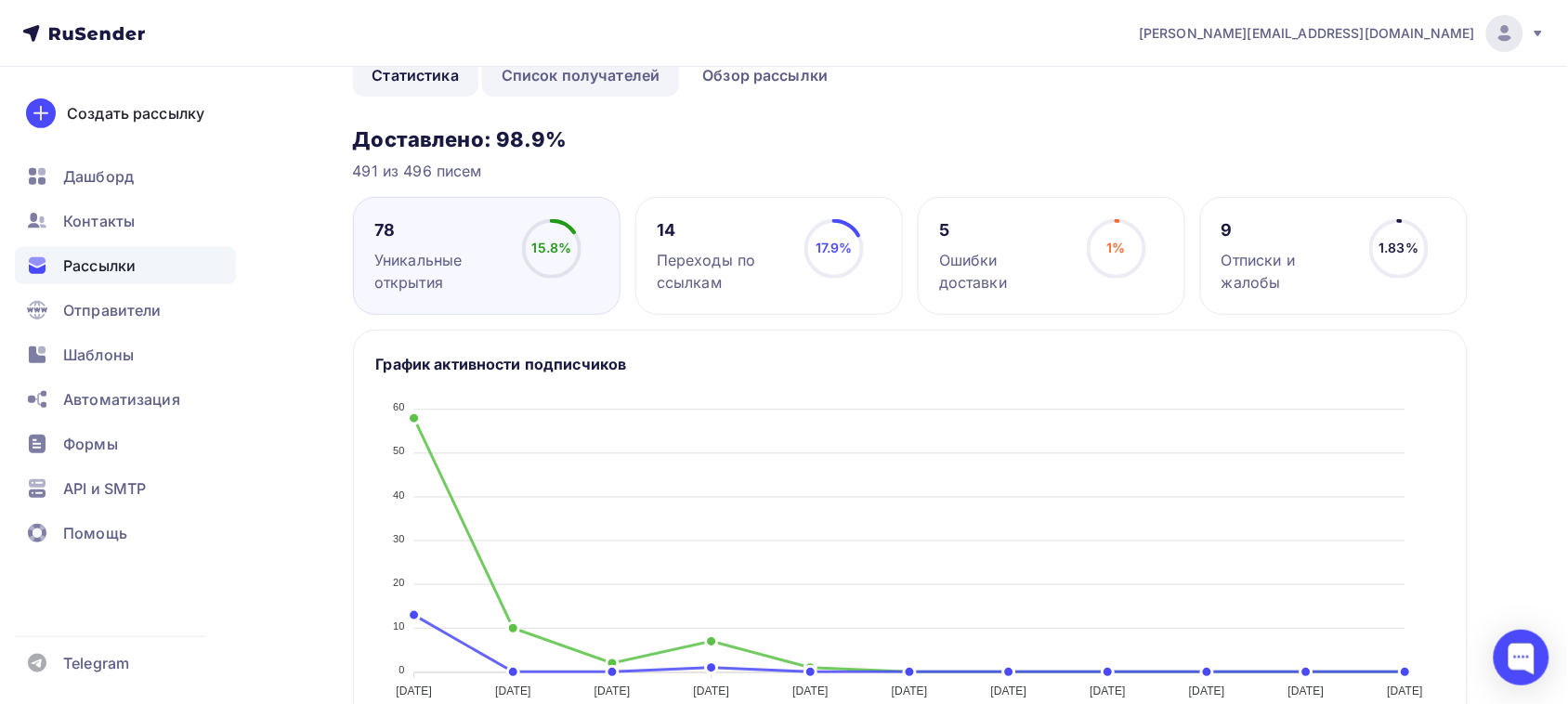 click on "Список получателей" at bounding box center [581, 75] 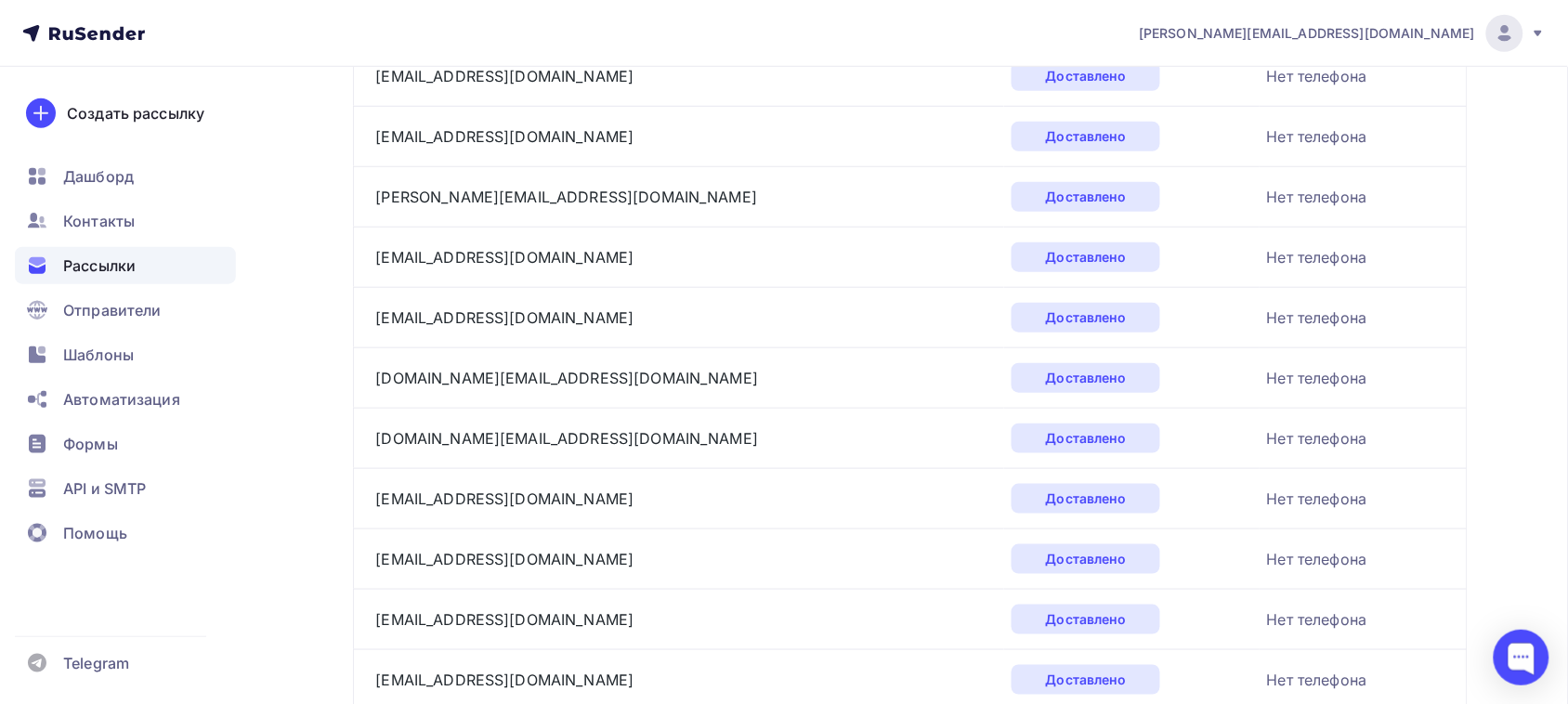 scroll, scrollTop: 116, scrollLeft: 0, axis: vertical 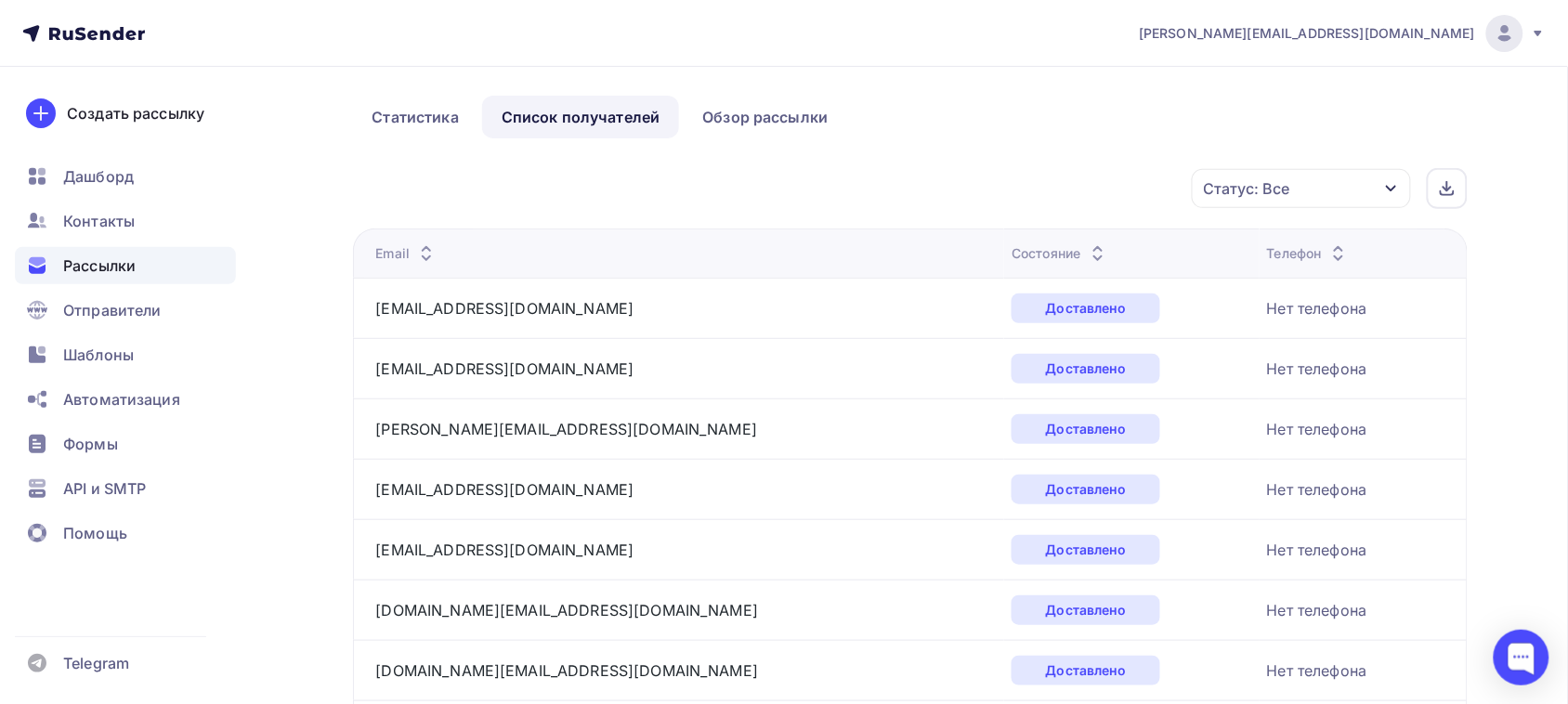 click on "Состояние" at bounding box center (1060, 254) 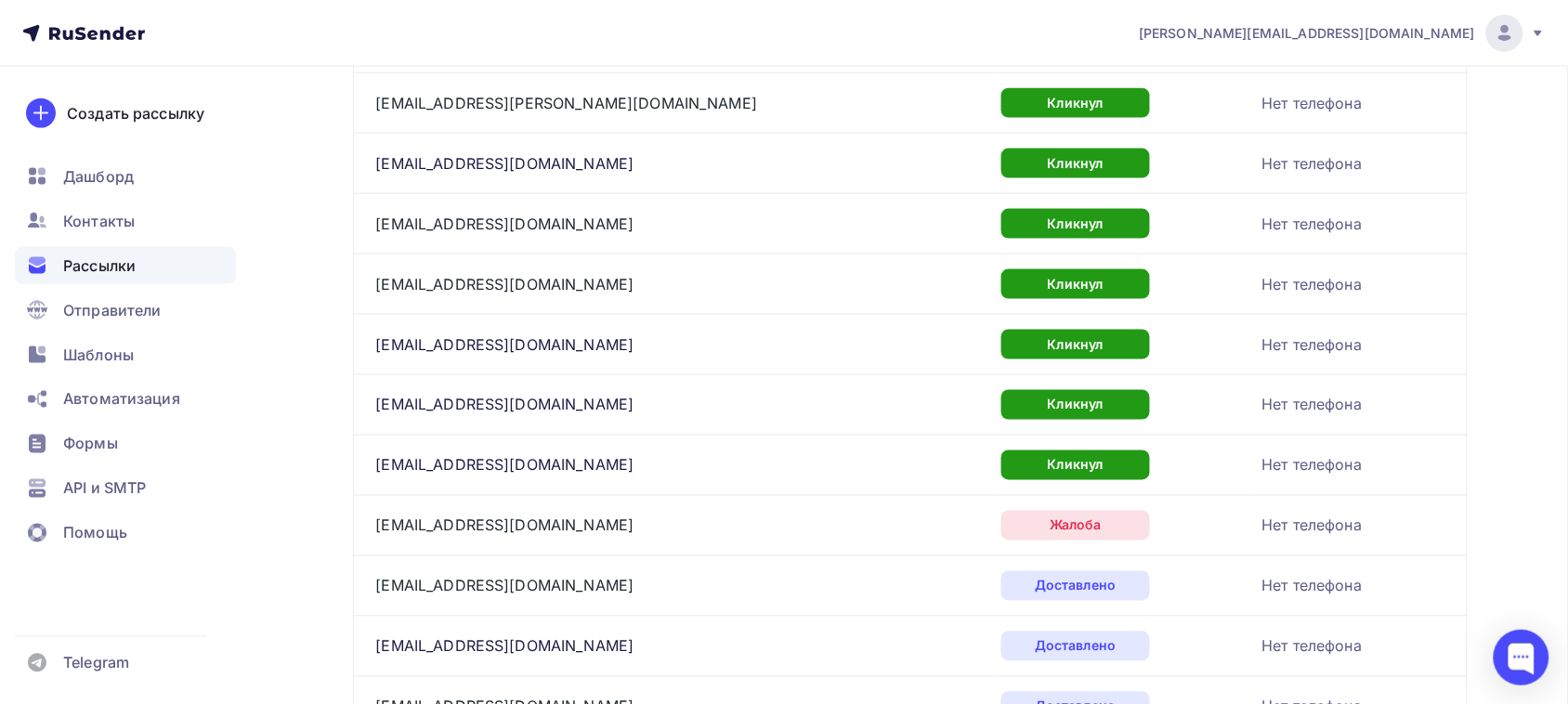scroll, scrollTop: 1008, scrollLeft: 0, axis: vertical 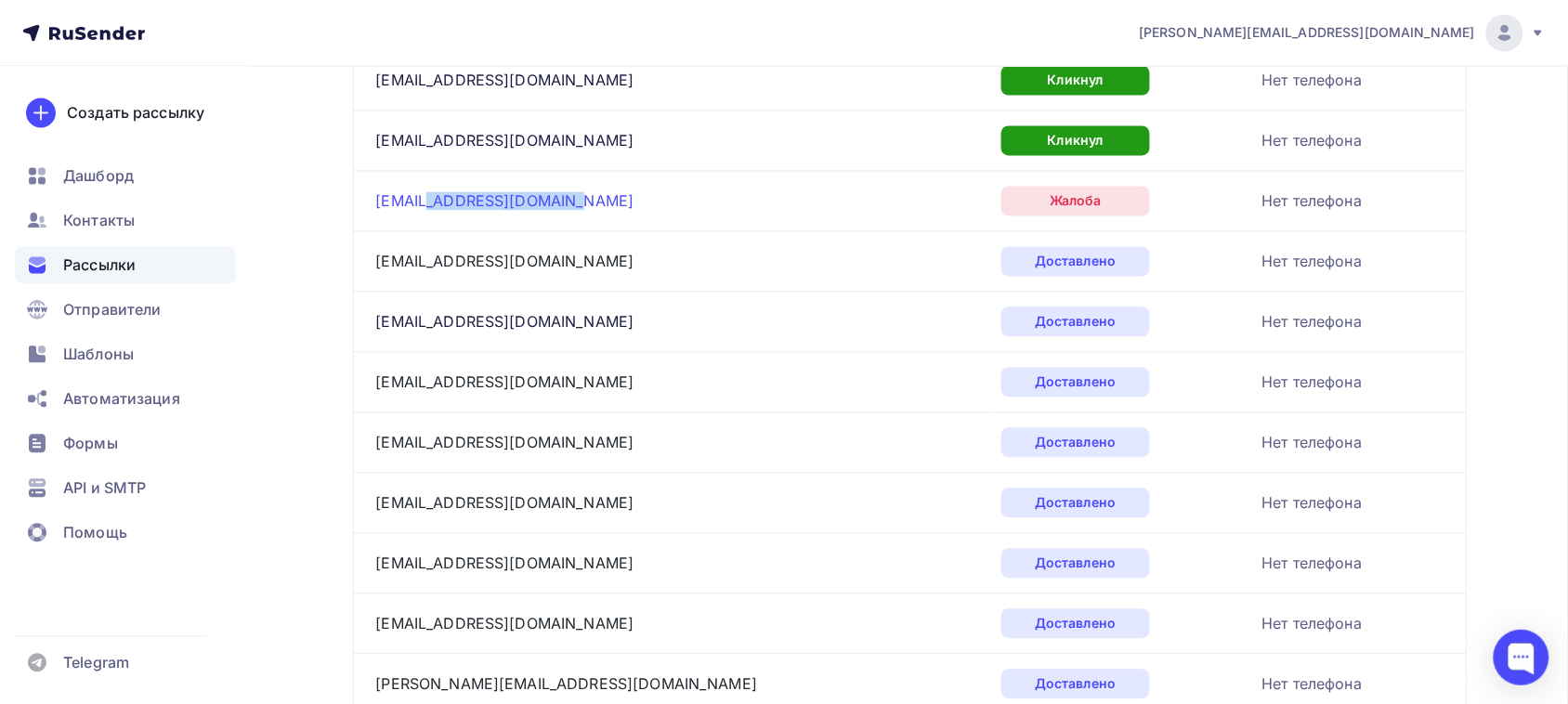 drag, startPoint x: 562, startPoint y: 202, endPoint x: 429, endPoint y: 206, distance: 133.06014 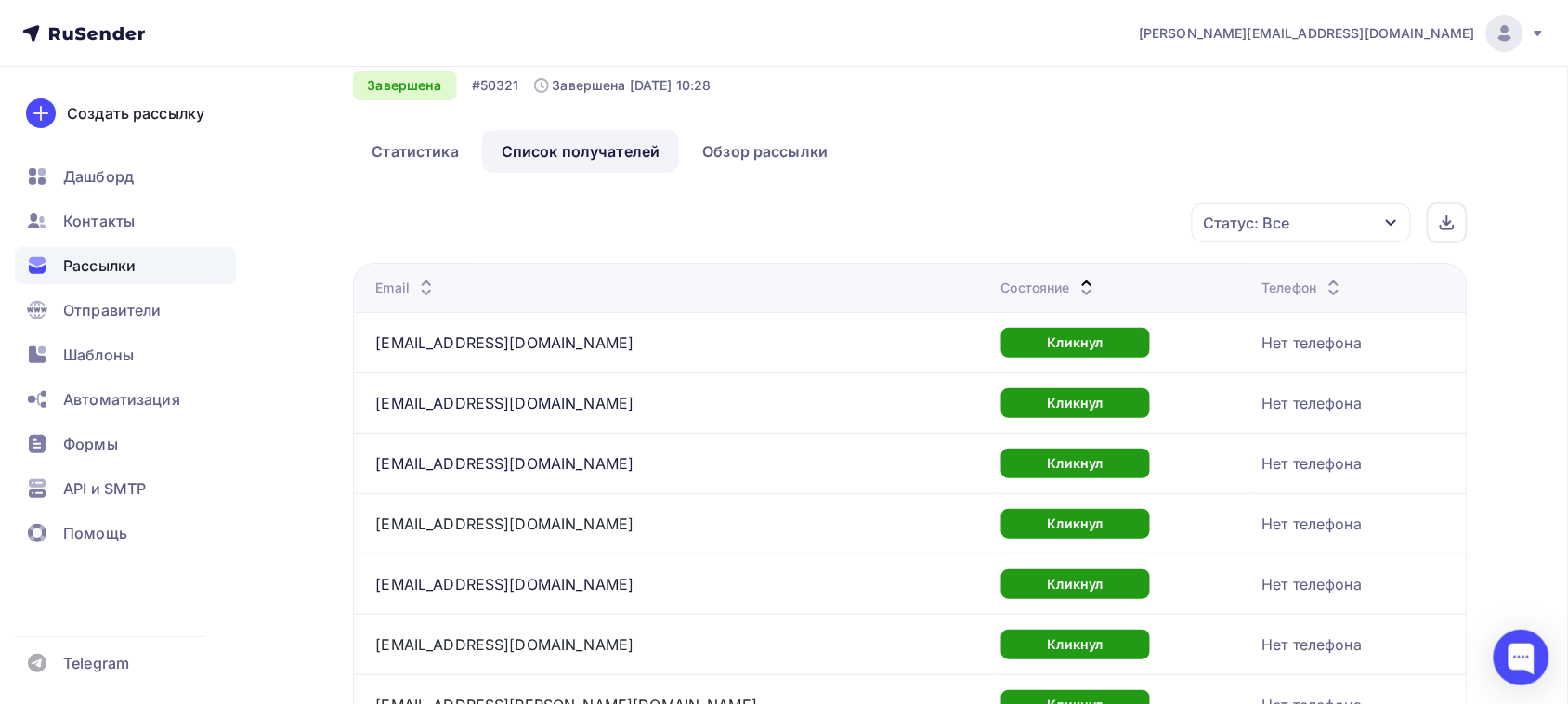 scroll, scrollTop: 0, scrollLeft: 0, axis: both 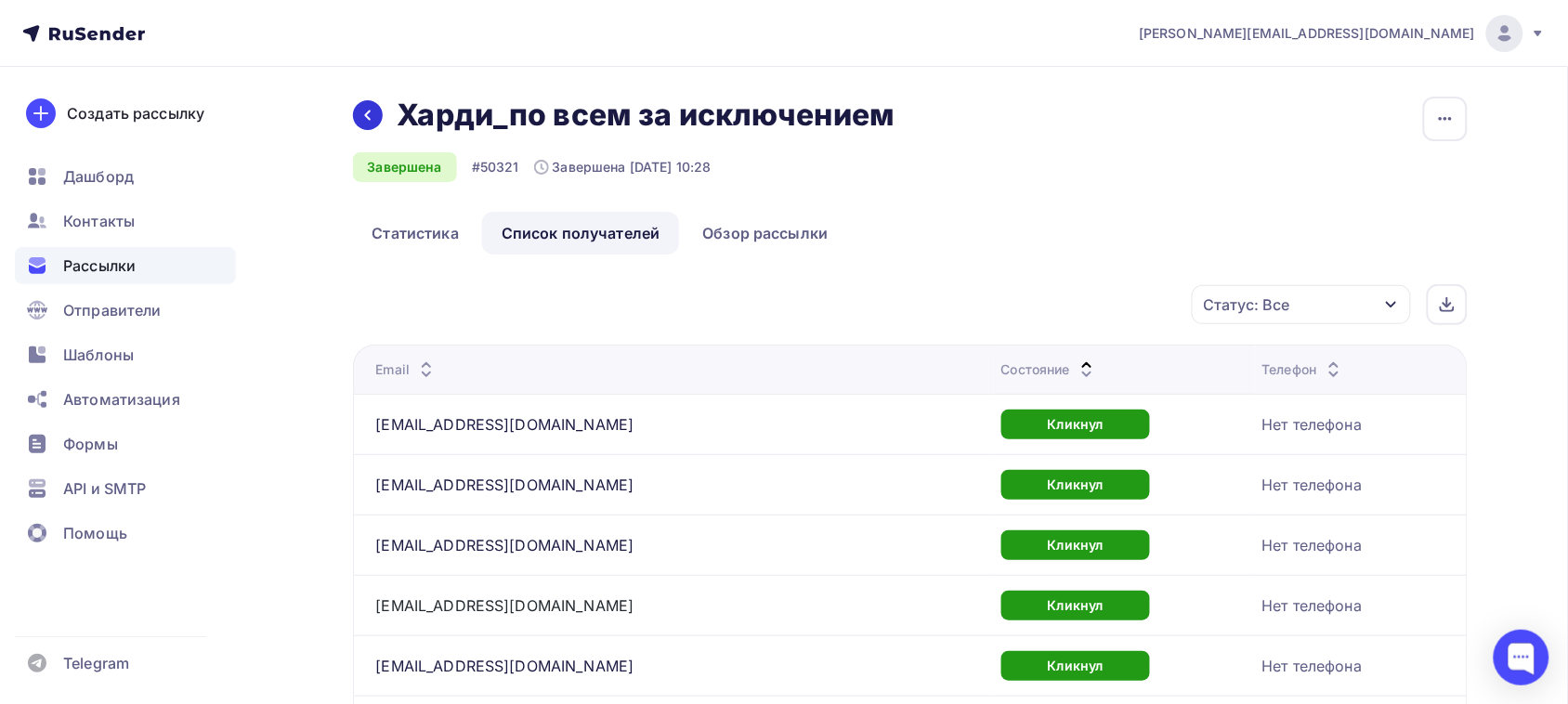 click at bounding box center [368, 115] 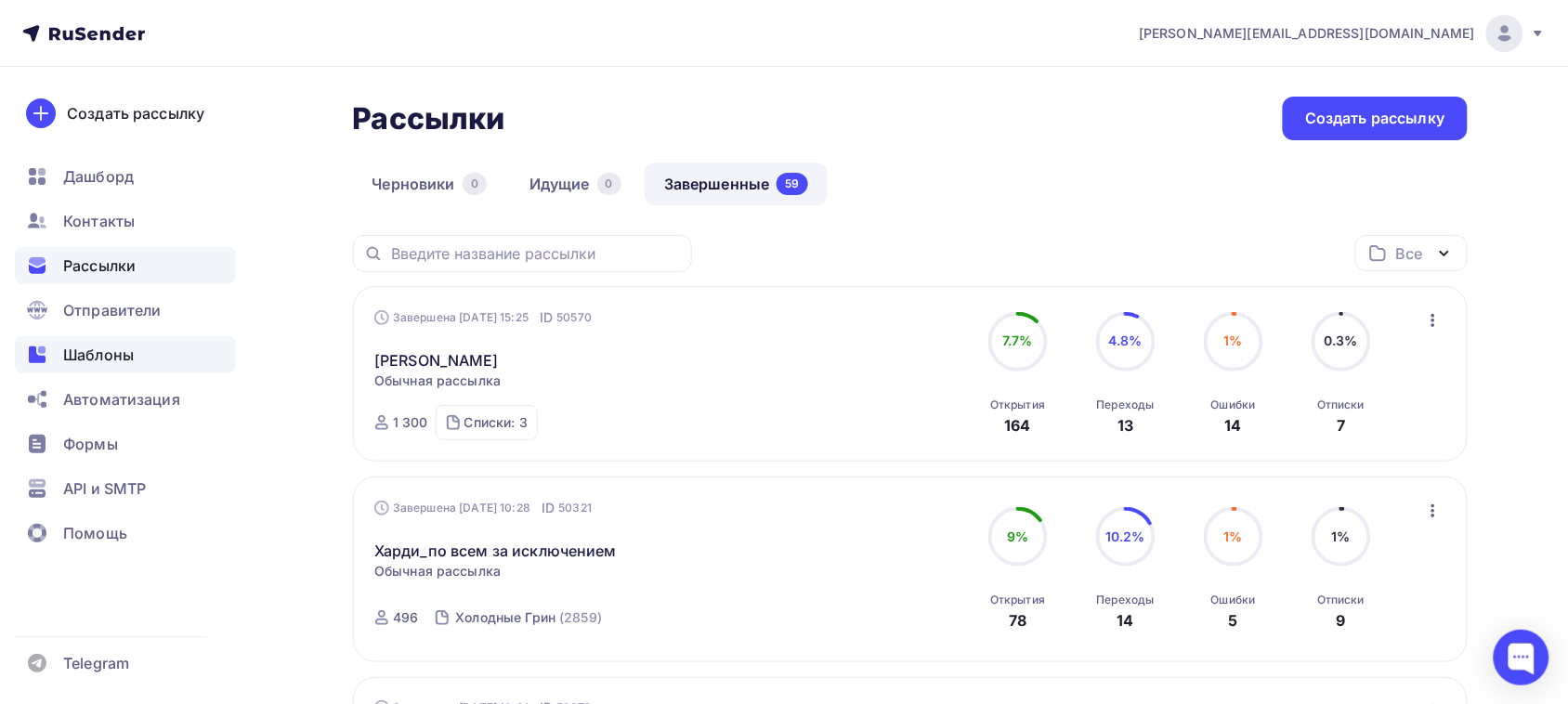 click on "Шаблоны" at bounding box center (98, 355) 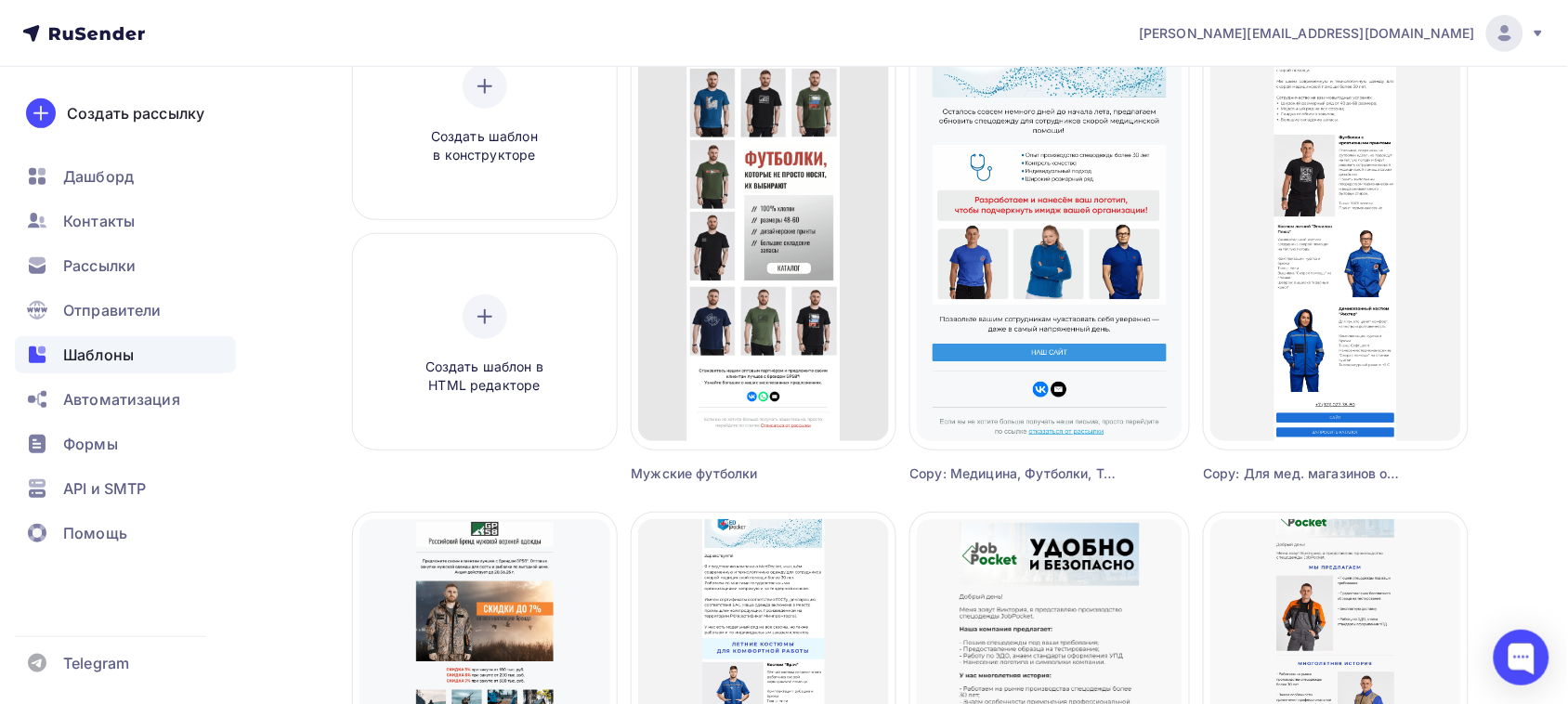 scroll, scrollTop: 0, scrollLeft: 0, axis: both 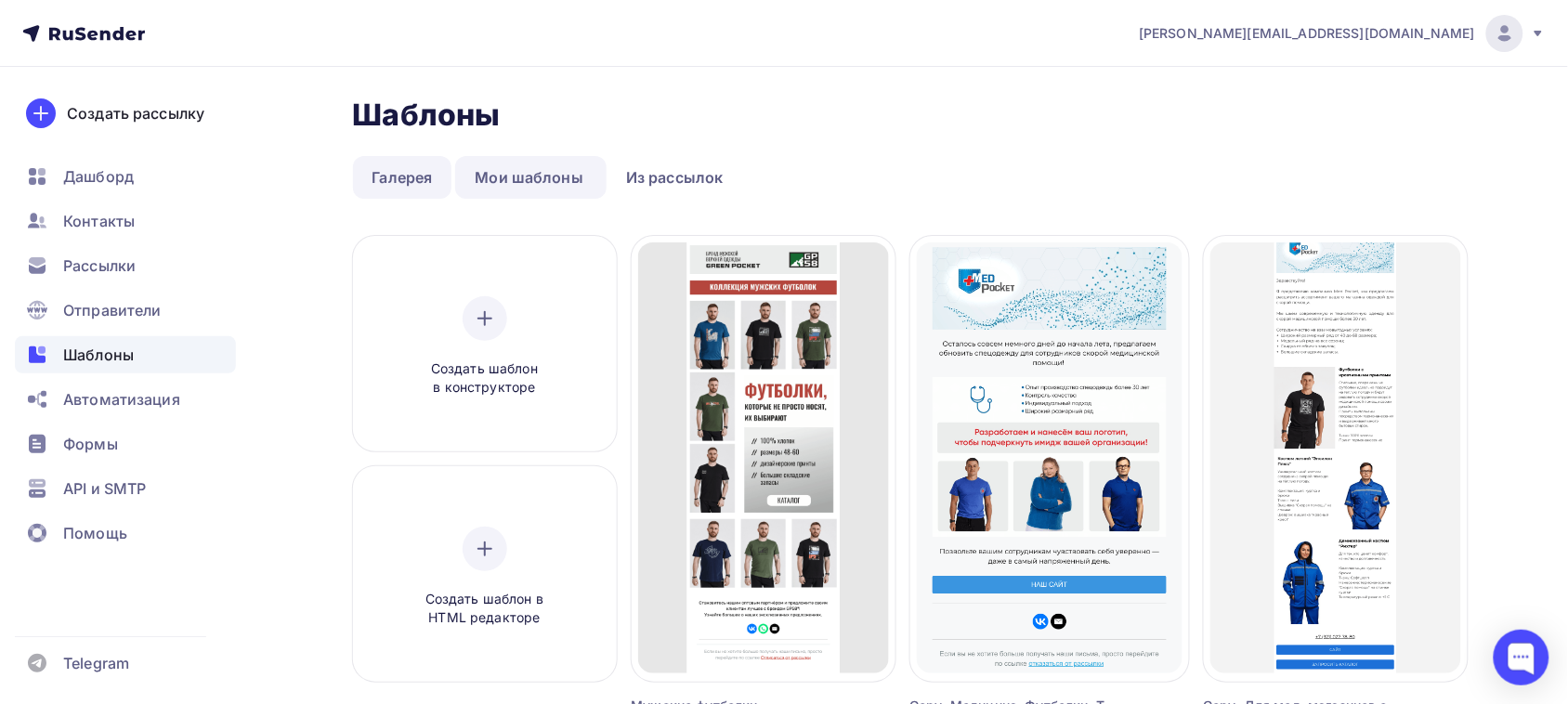 click on "Галерея" at bounding box center [402, 177] 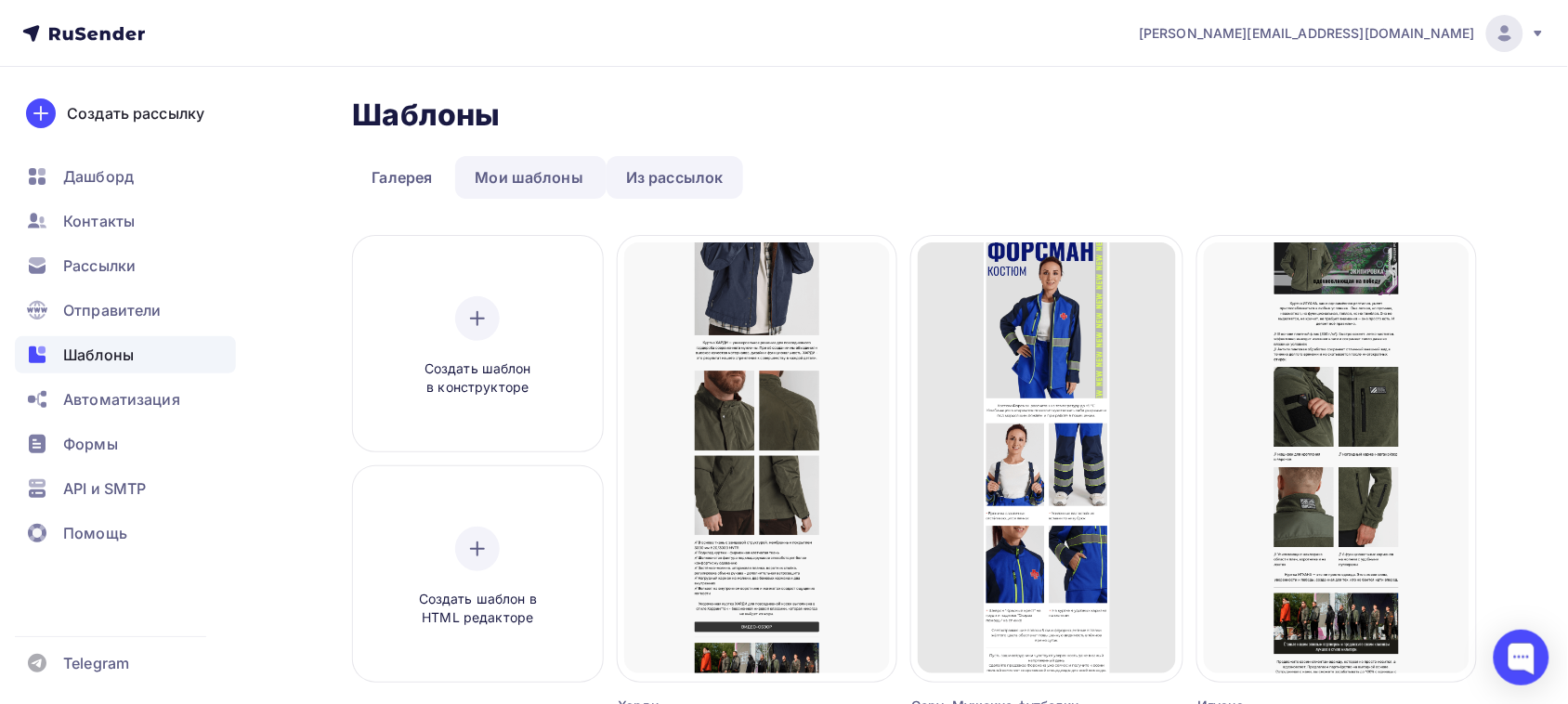 click on "Из рассылок" at bounding box center [674, 177] 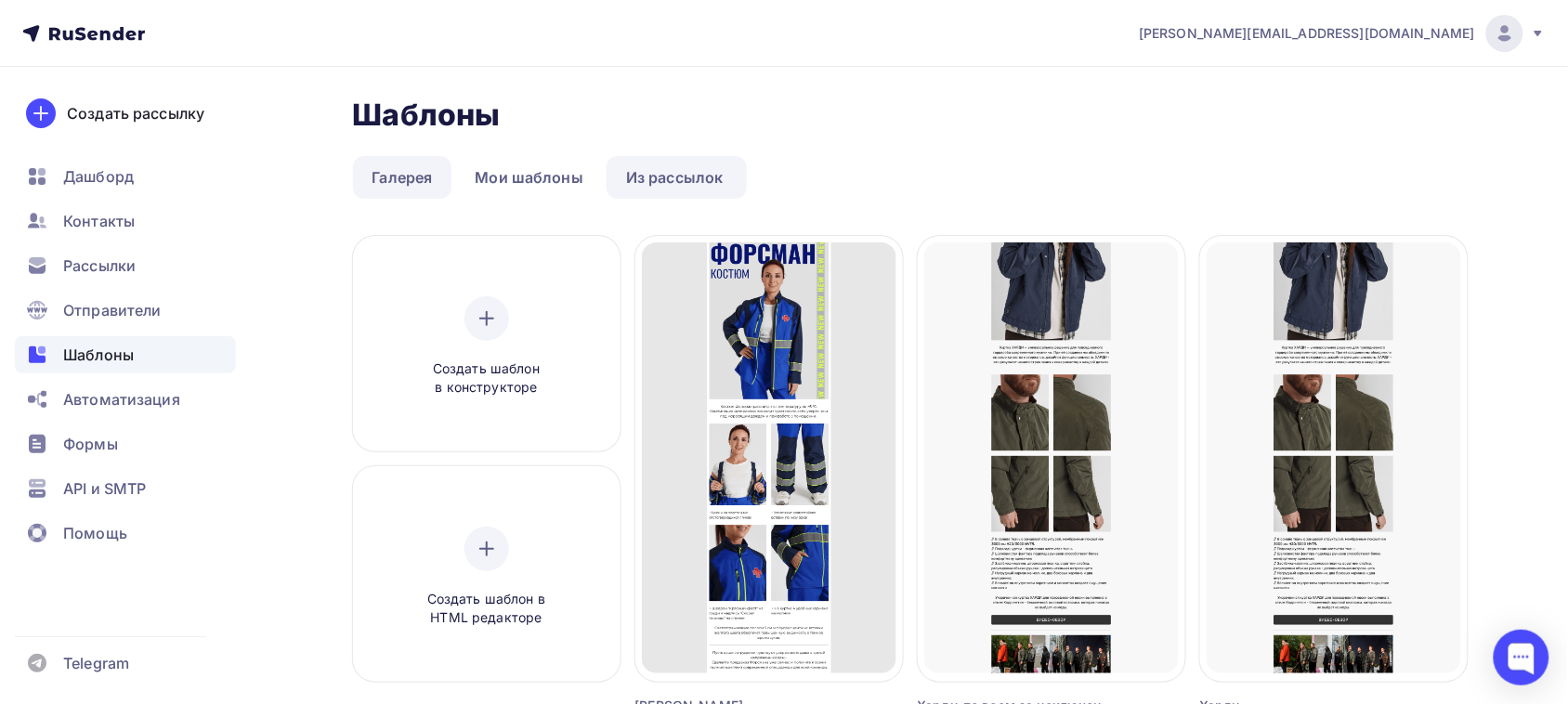 click on "Галерея" at bounding box center [402, 177] 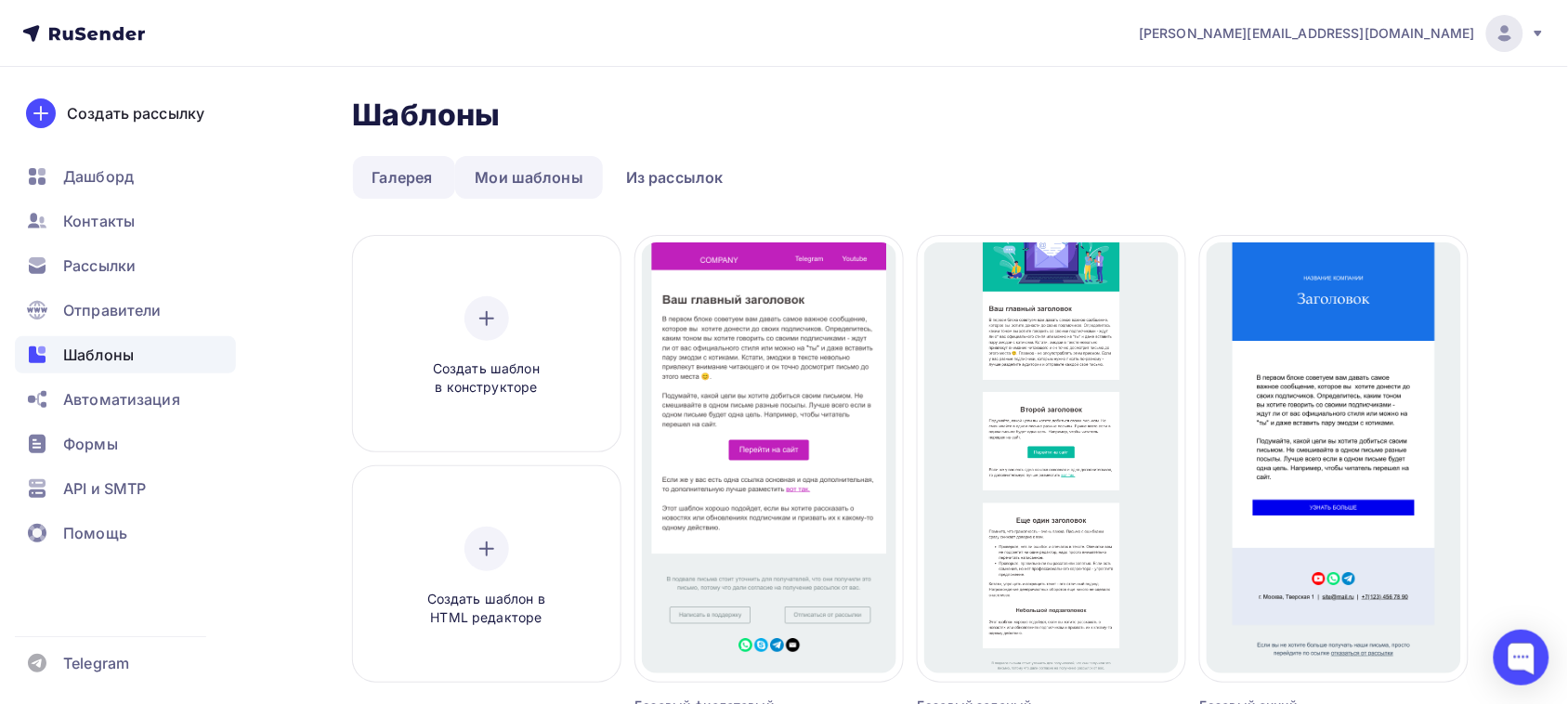 click on "Мои шаблоны" at bounding box center (529, 177) 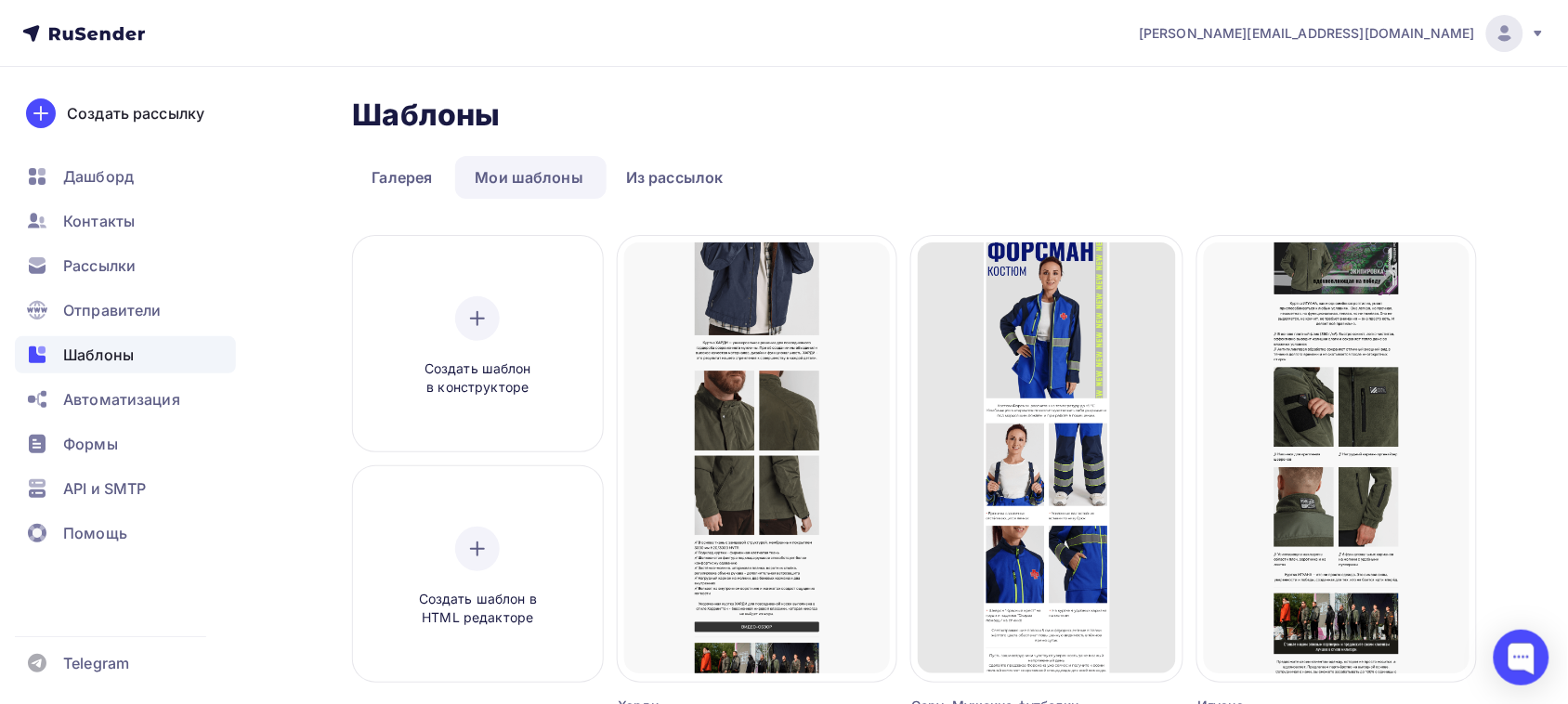 scroll, scrollTop: 116, scrollLeft: 0, axis: vertical 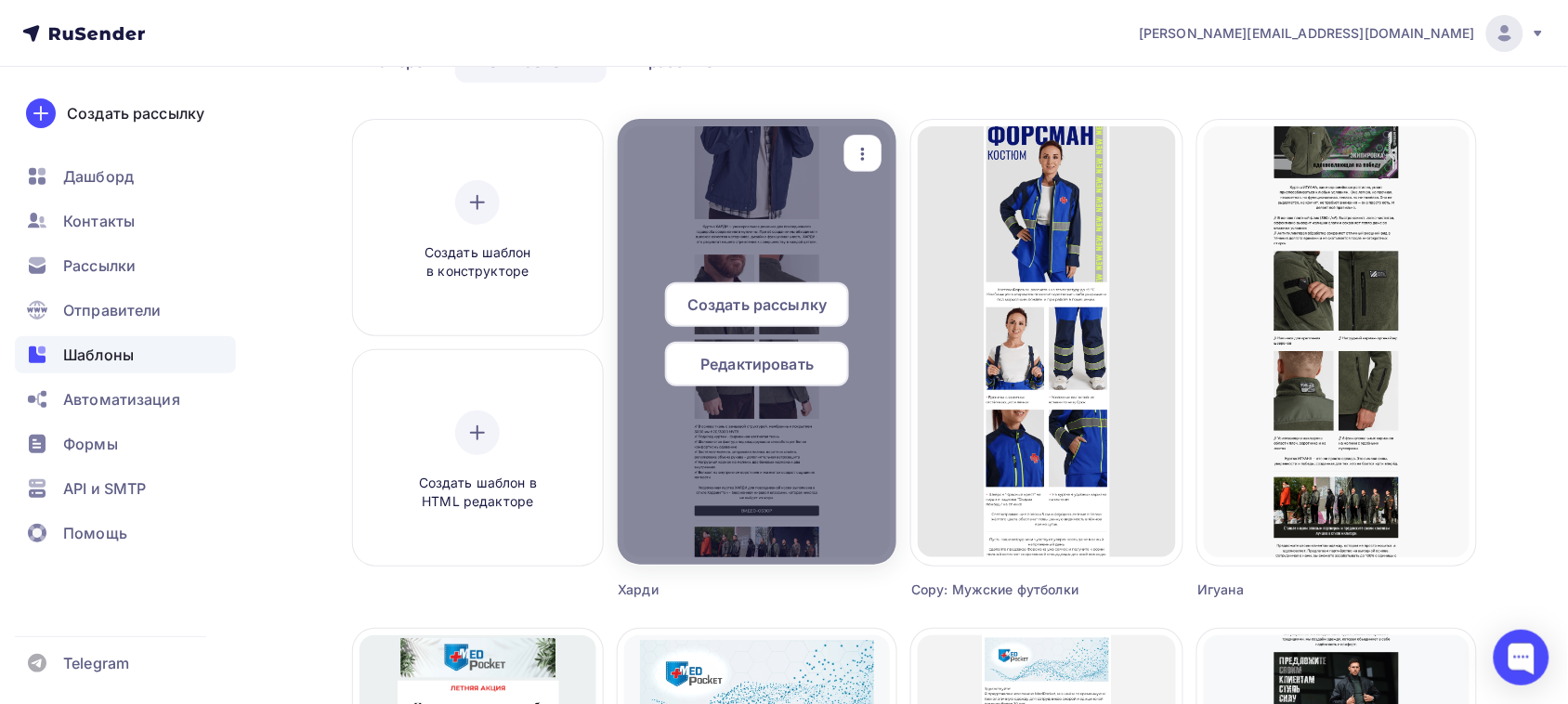 click on "Редактировать" at bounding box center (757, 364) 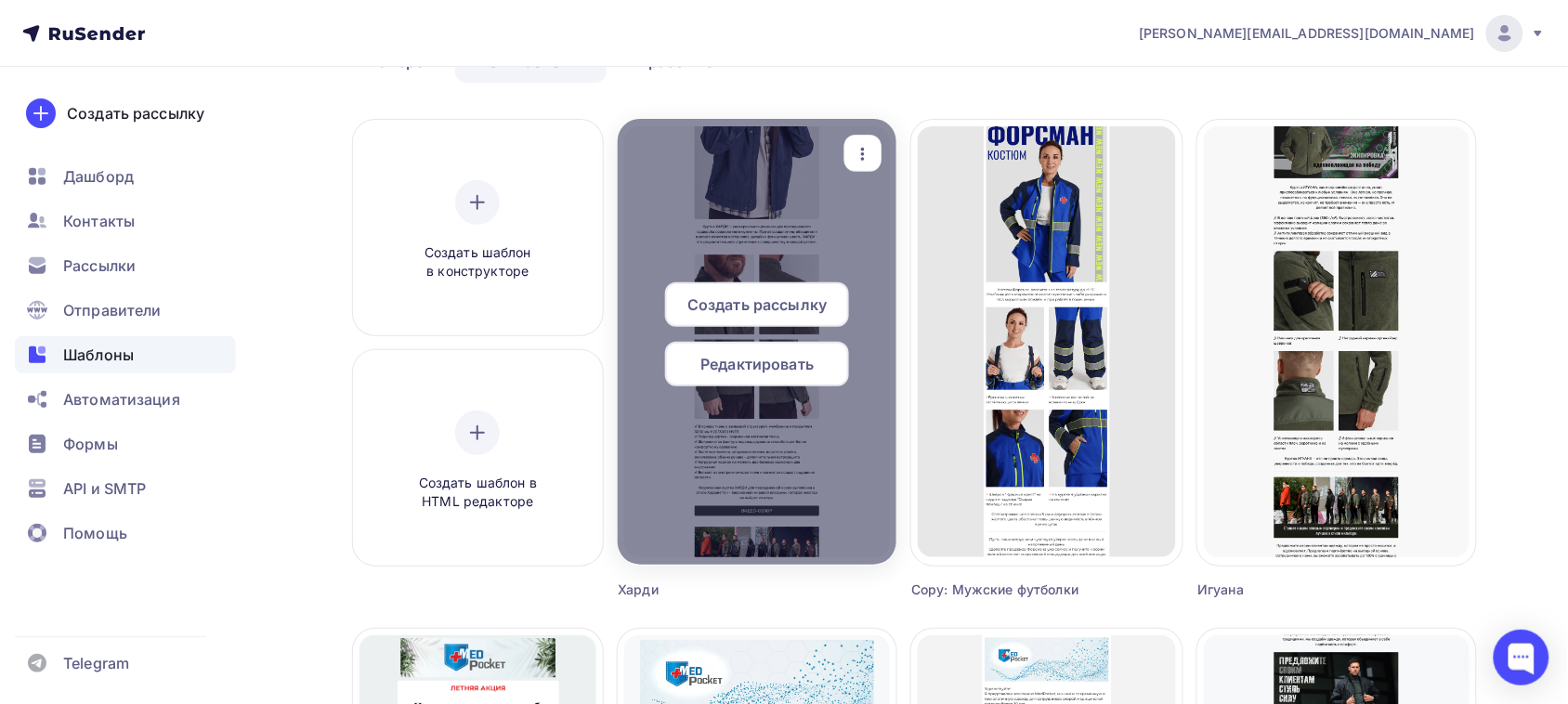 scroll, scrollTop: 0, scrollLeft: 0, axis: both 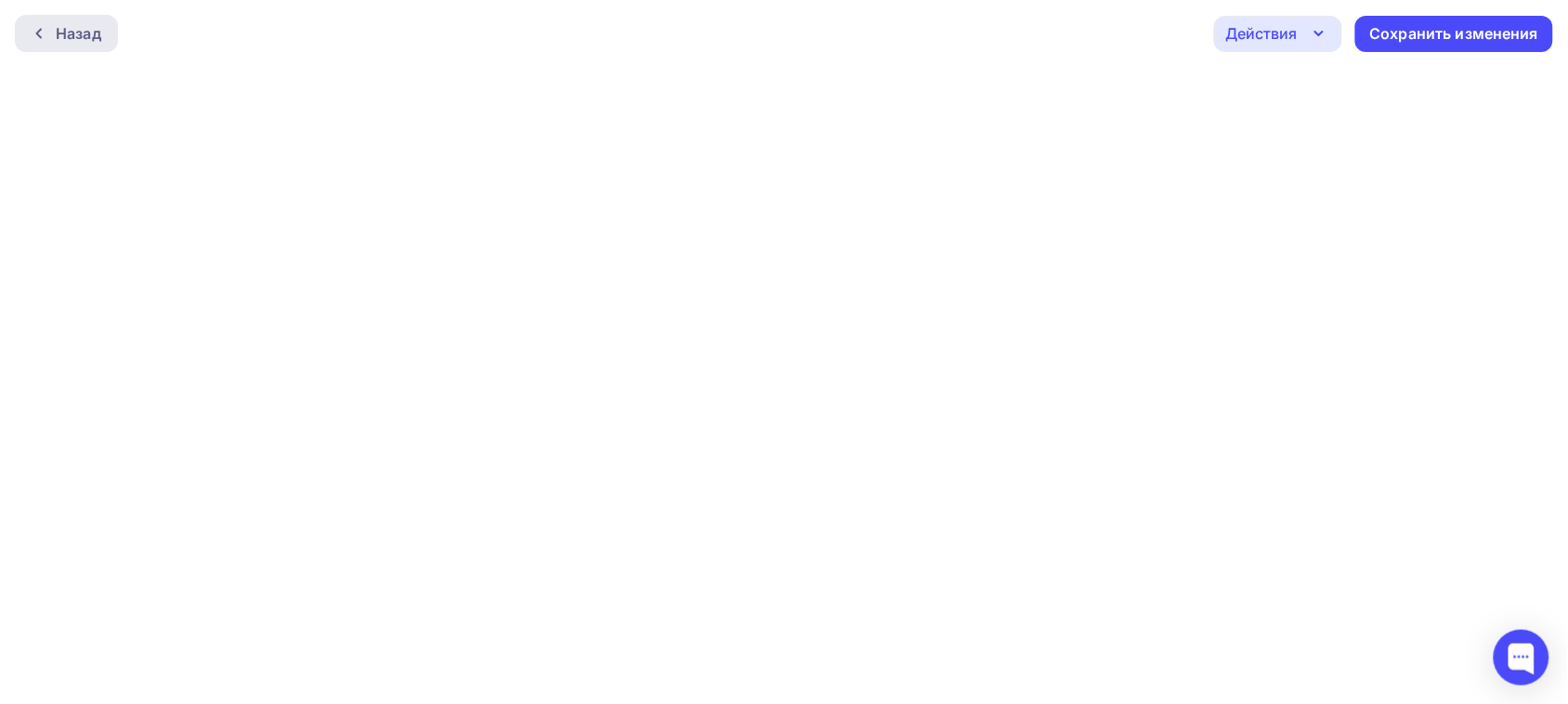 click on "Назад
Действия
Отправить тестовое письмо             Предпросмотр               Выйти без сохранения               Сохранить изменения" at bounding box center (784, 33) 